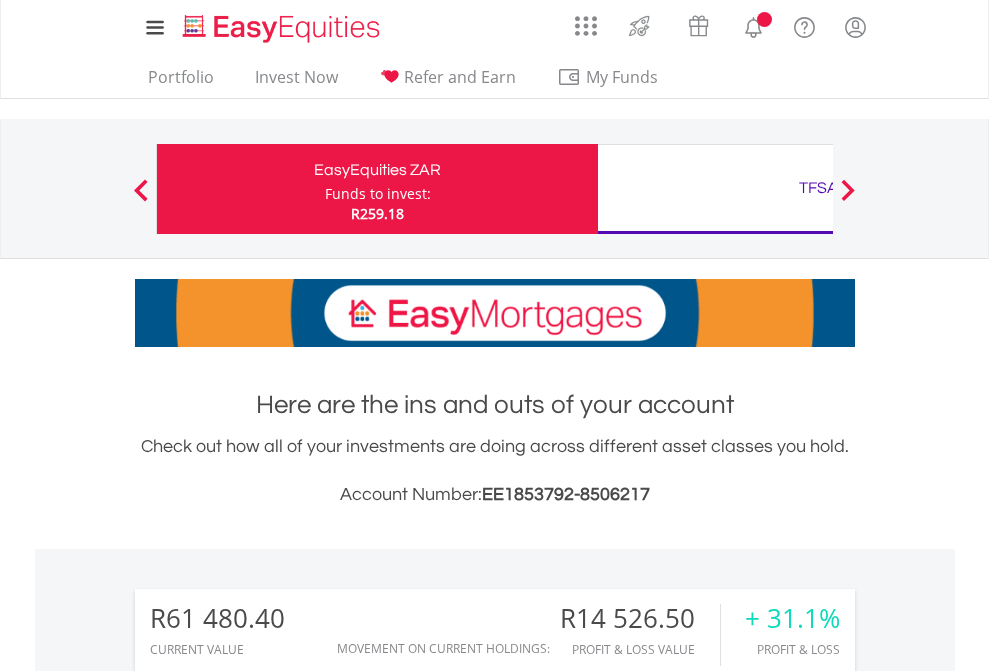 scroll, scrollTop: 0, scrollLeft: 0, axis: both 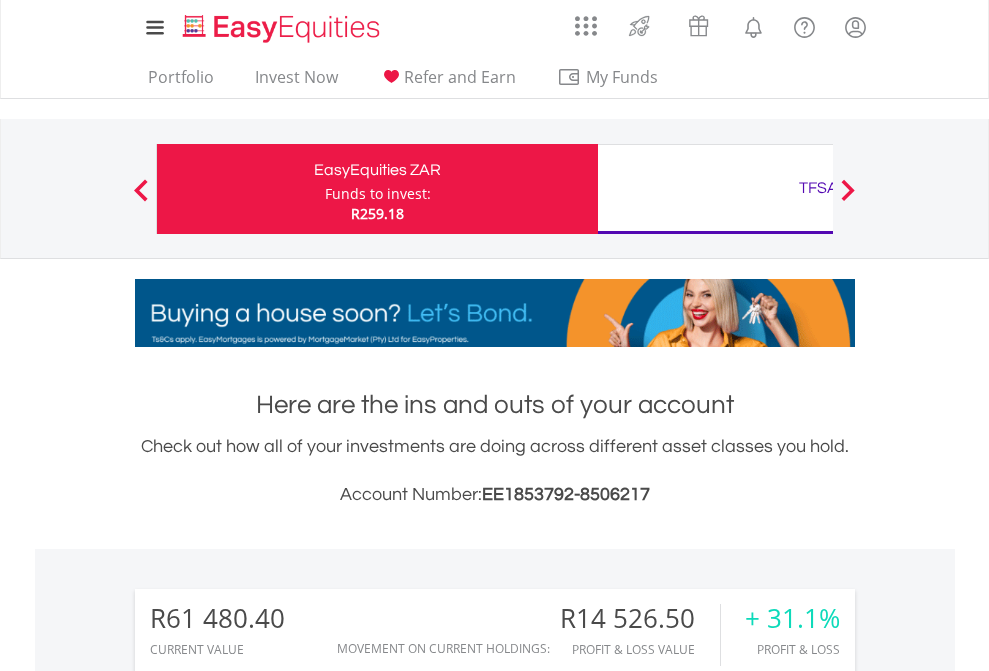 click on "Funds to invest:" at bounding box center (378, 194) 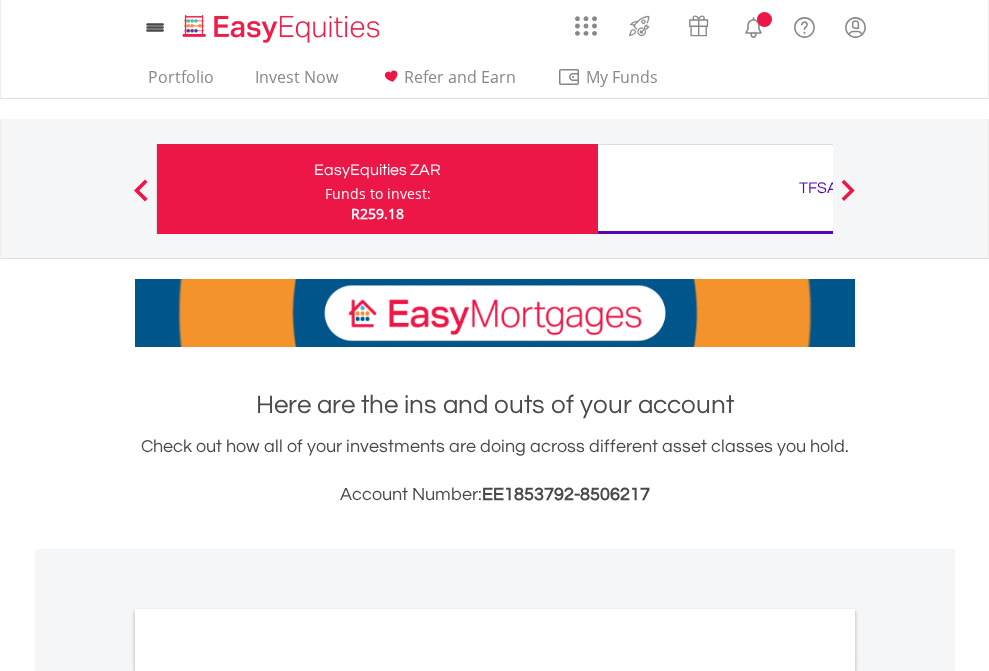 scroll, scrollTop: 0, scrollLeft: 0, axis: both 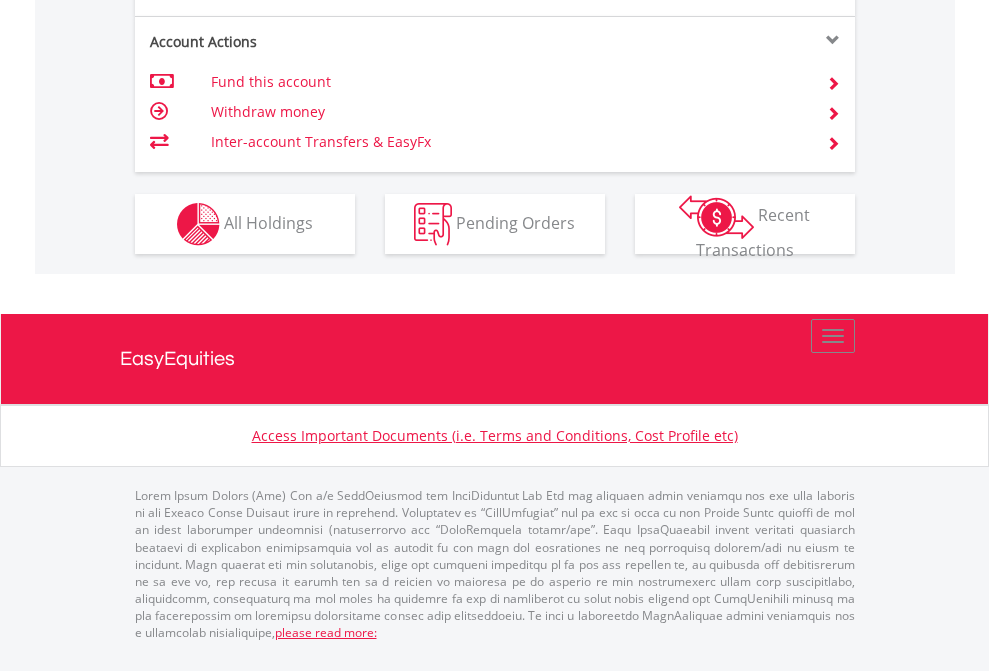 click on "Investment types" at bounding box center (706, -337) 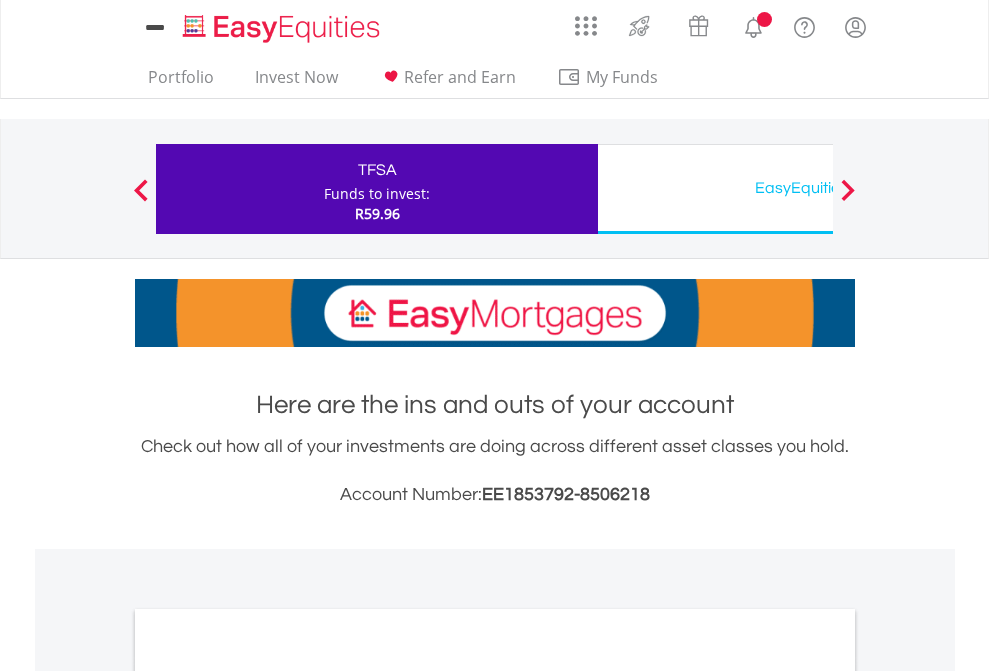 scroll, scrollTop: 0, scrollLeft: 0, axis: both 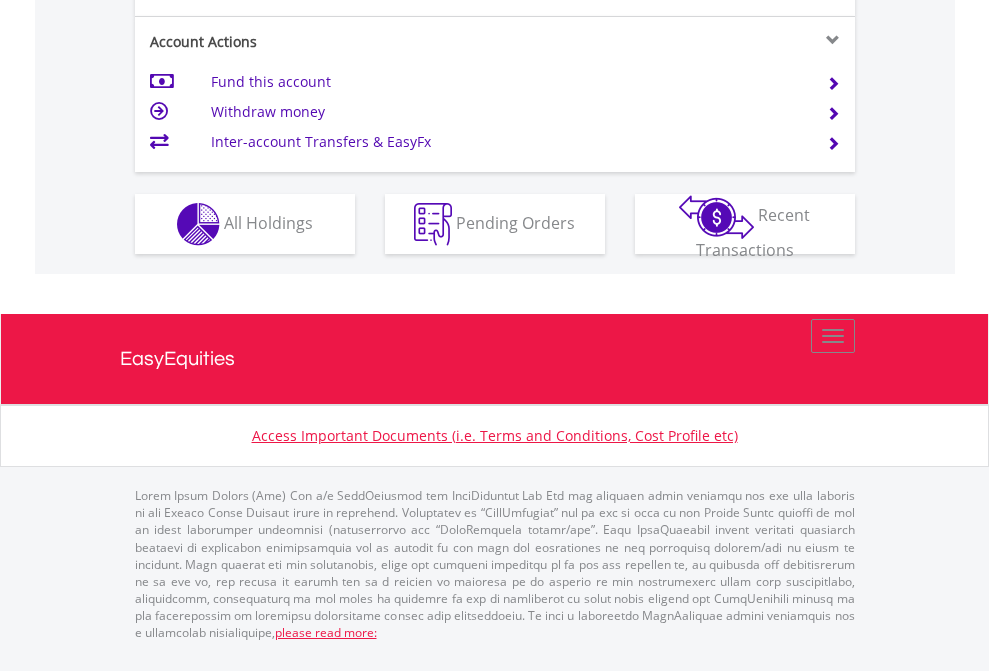 click on "Investment types" at bounding box center (706, -337) 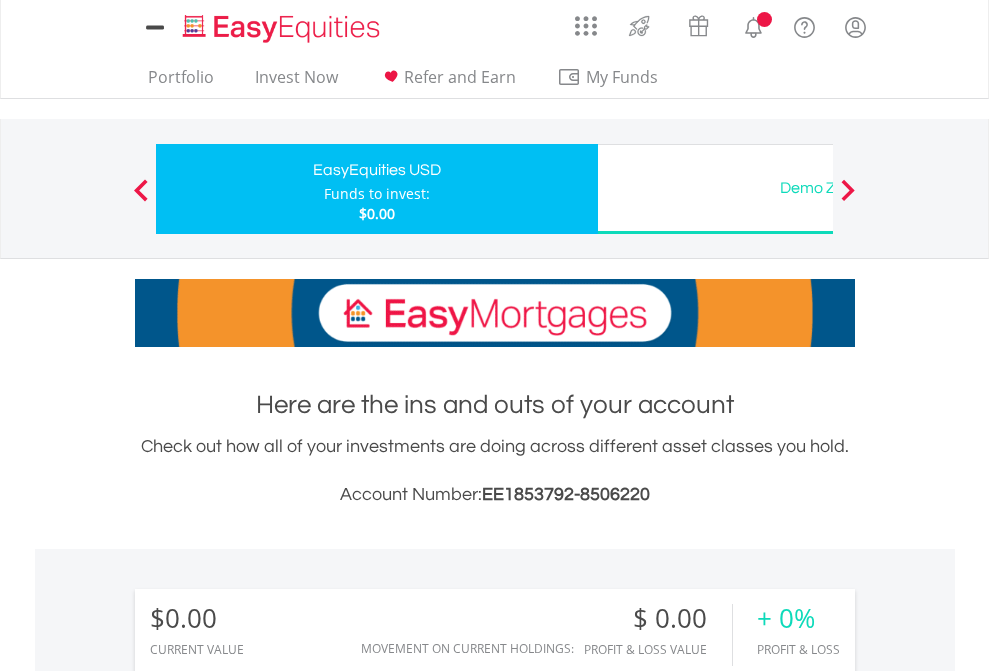 scroll, scrollTop: 0, scrollLeft: 0, axis: both 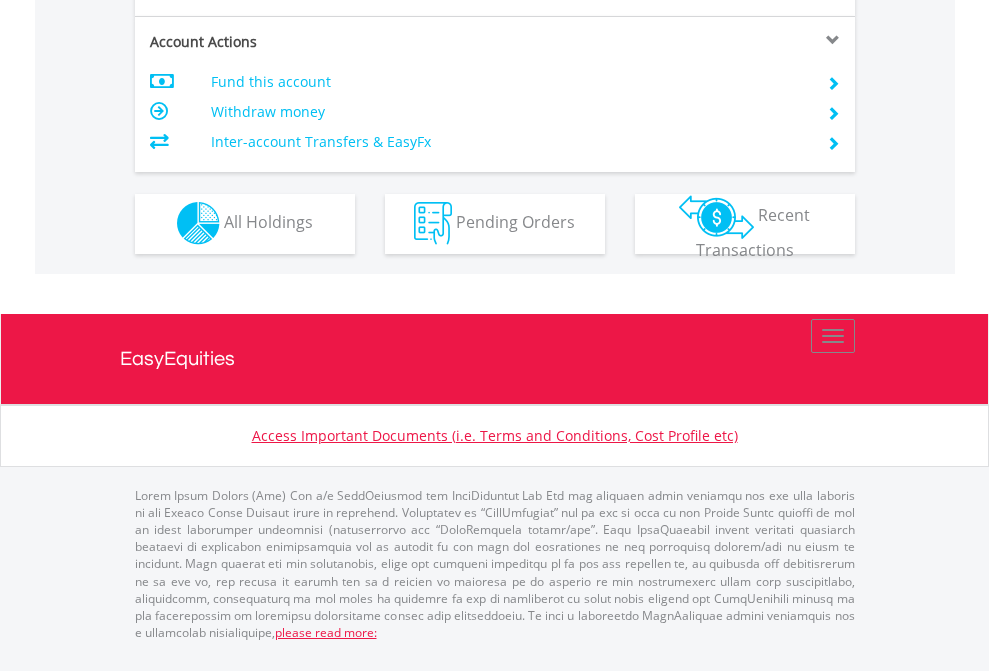 click on "Investment types" at bounding box center [706, -353] 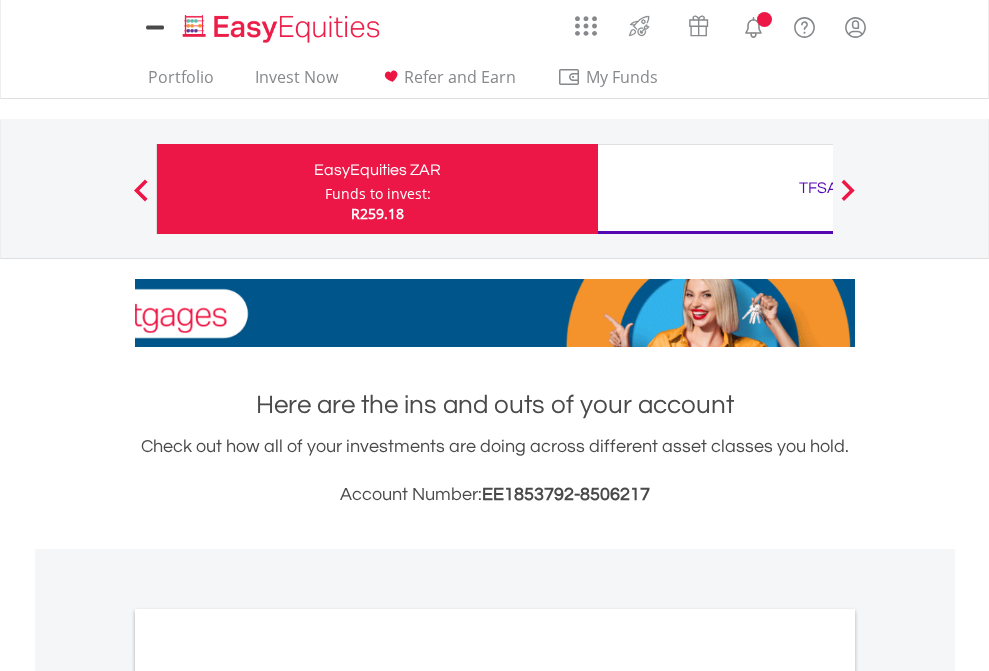 click on "All Holdings" at bounding box center [268, 1096] 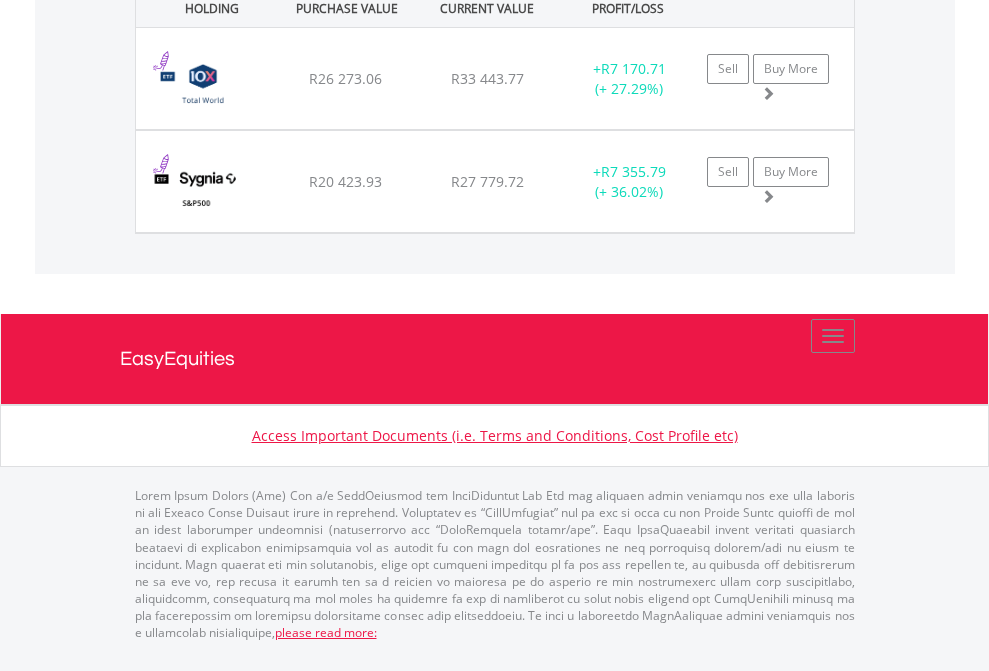 scroll, scrollTop: 144, scrollLeft: 0, axis: vertical 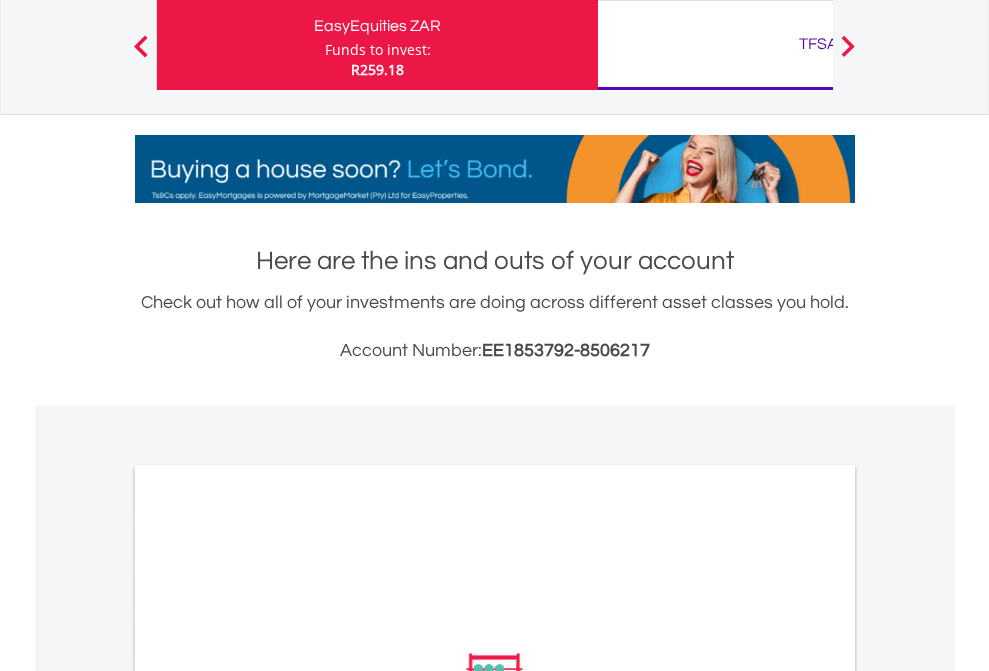 click on "TFSA" at bounding box center (818, 44) 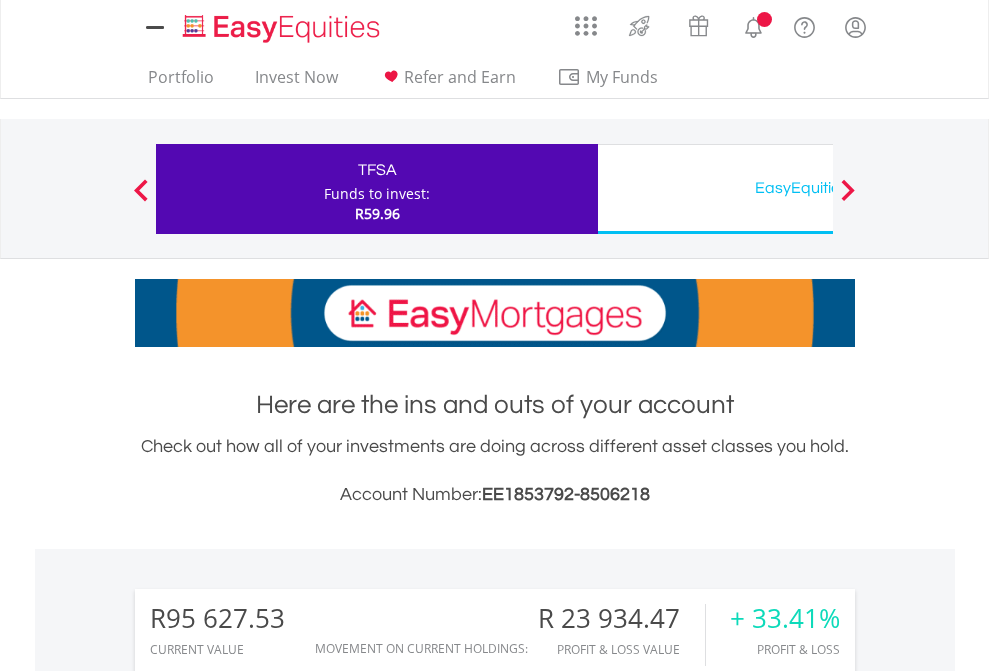 scroll, scrollTop: 1493, scrollLeft: 0, axis: vertical 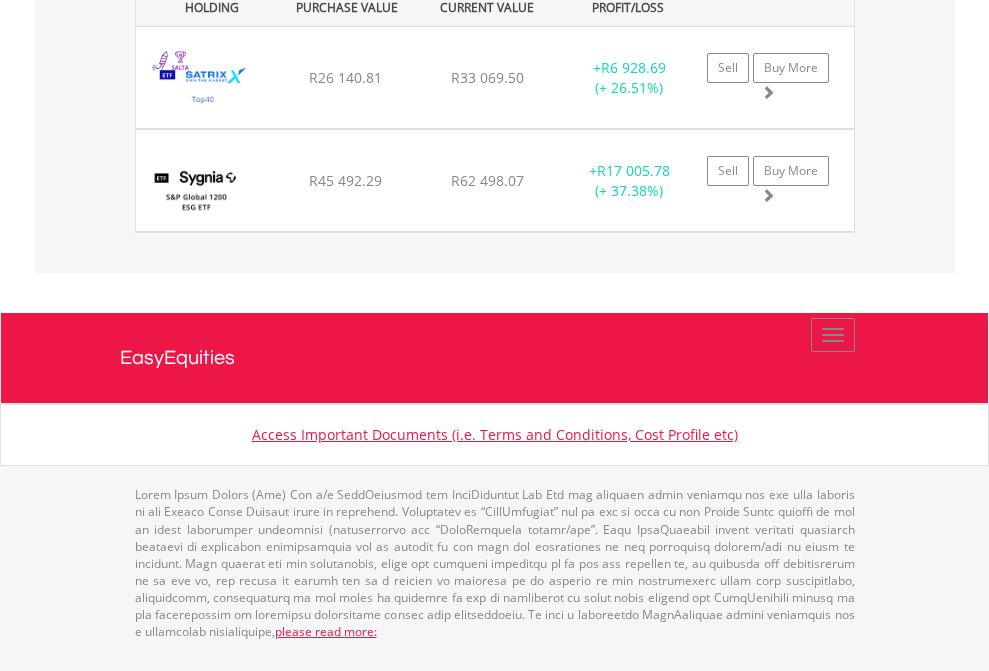 click on "EasyEquities USD" at bounding box center [818, -1442] 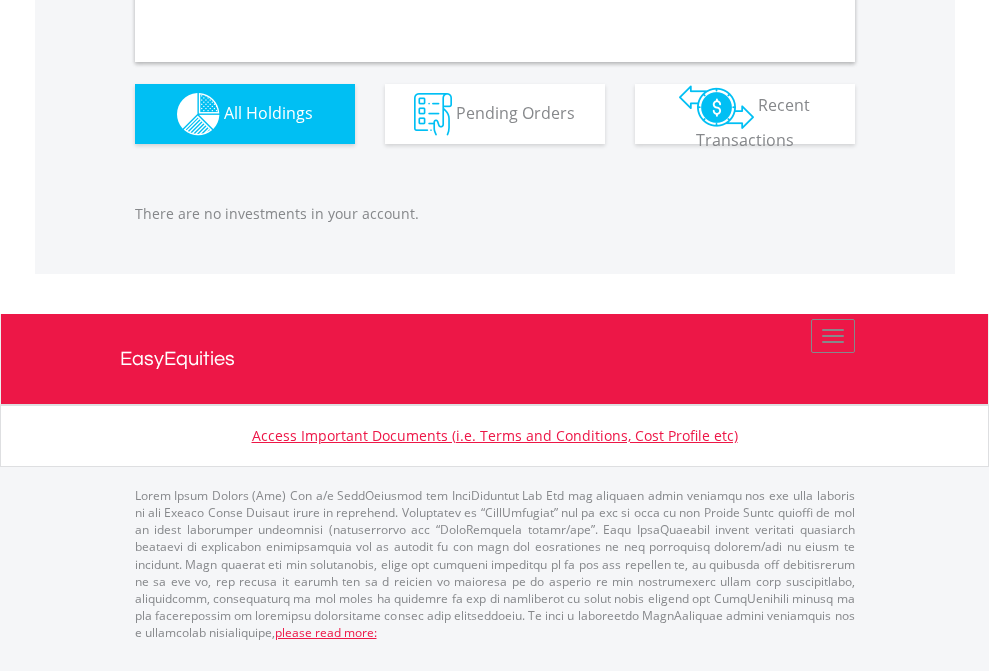 scroll, scrollTop: 1980, scrollLeft: 0, axis: vertical 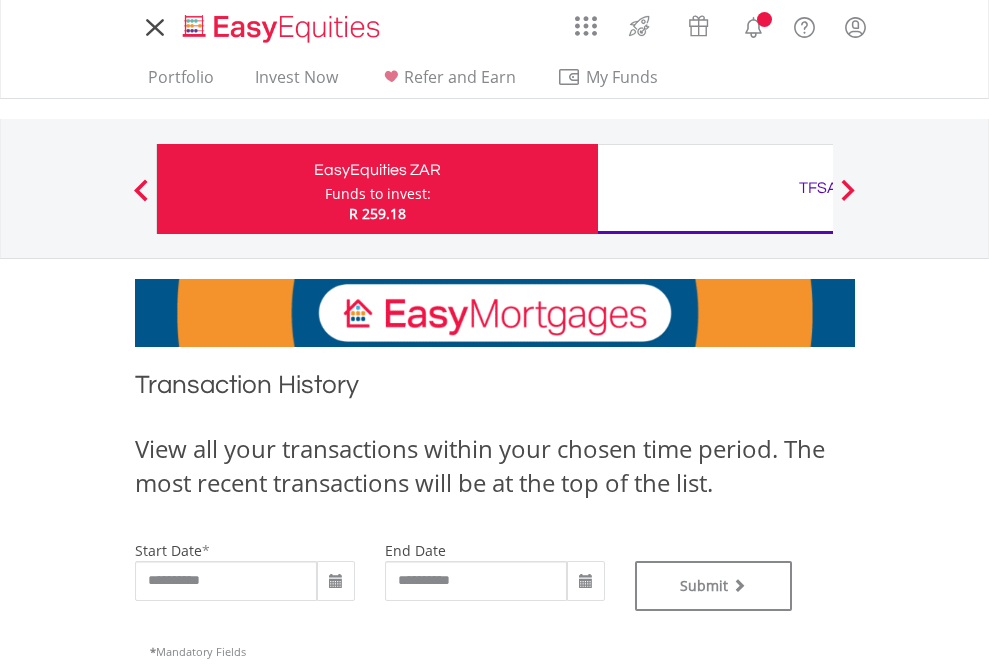 type on "**********" 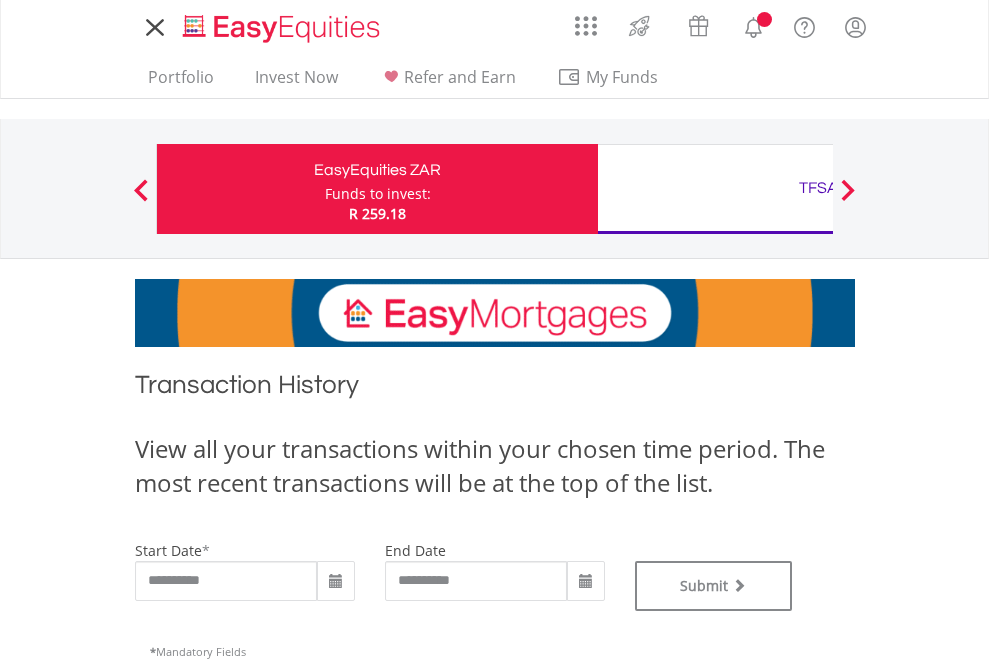 type on "**********" 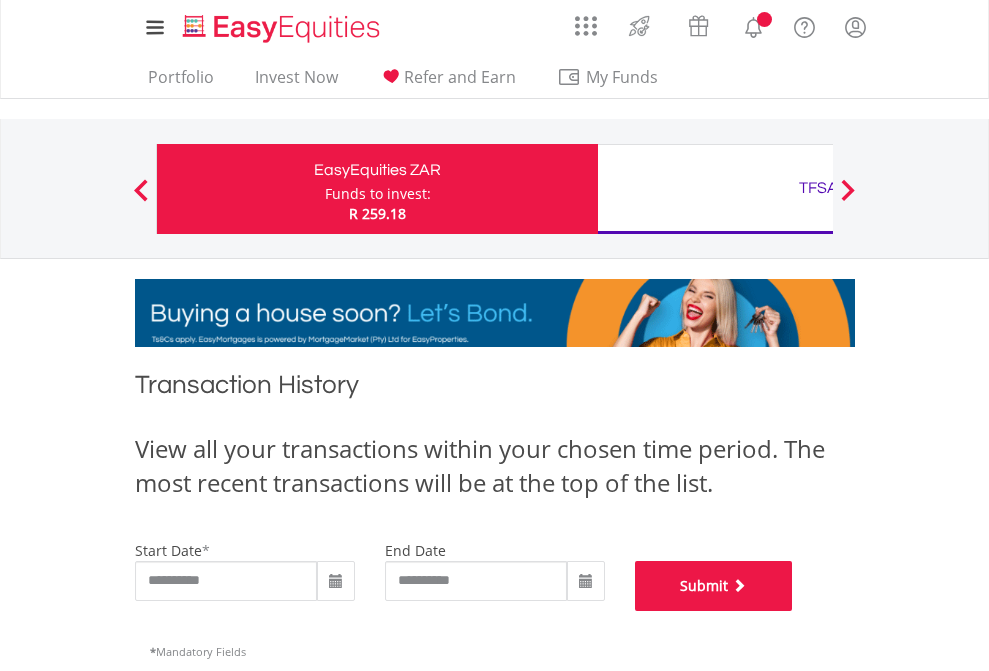 click on "Submit" at bounding box center (714, 586) 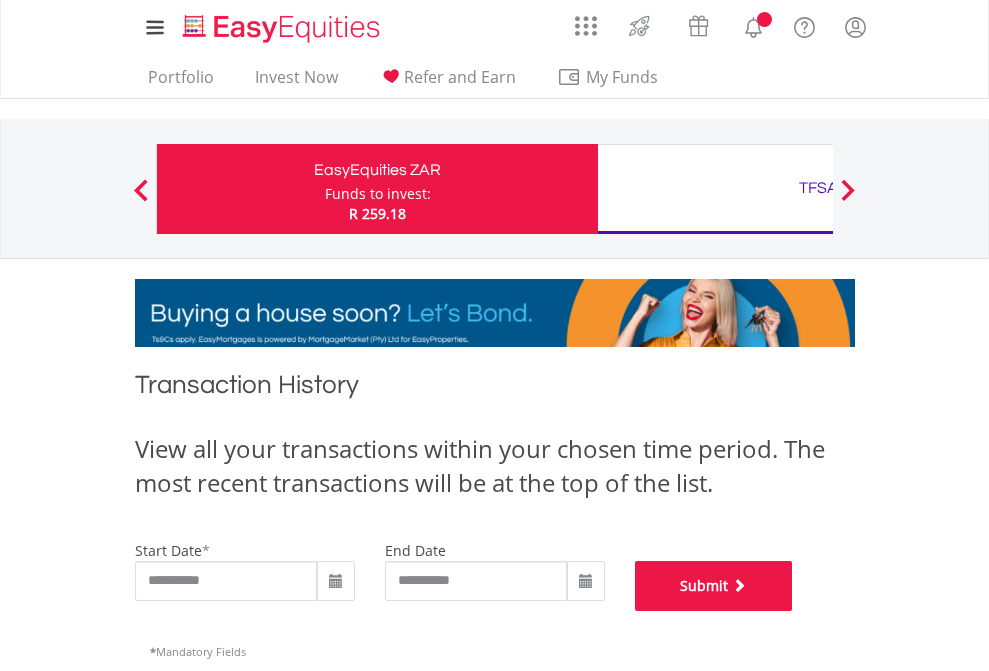 scroll, scrollTop: 811, scrollLeft: 0, axis: vertical 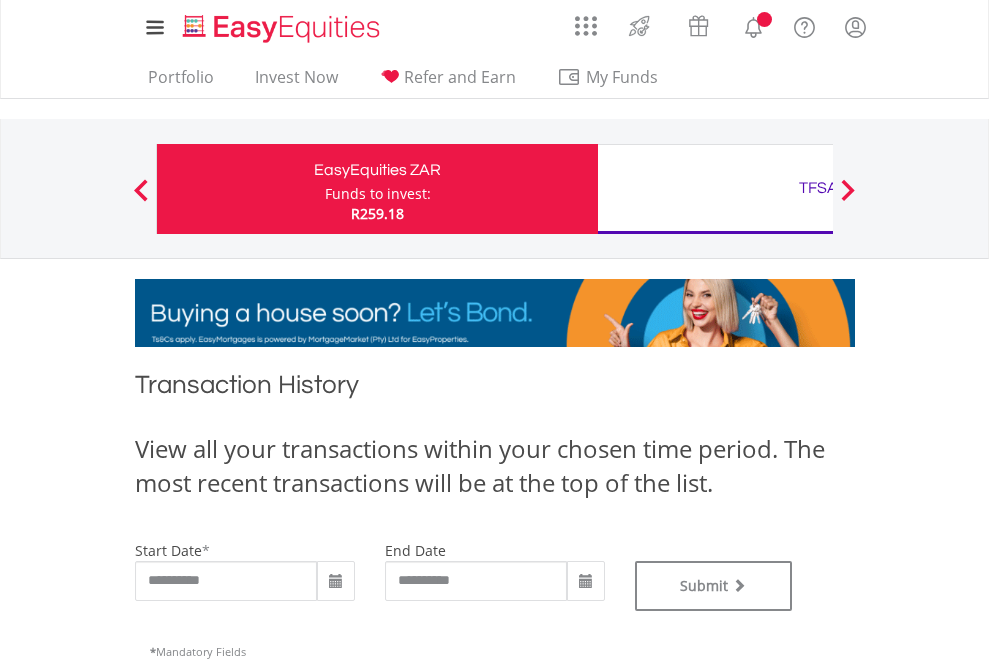 click on "TFSA" at bounding box center (818, 188) 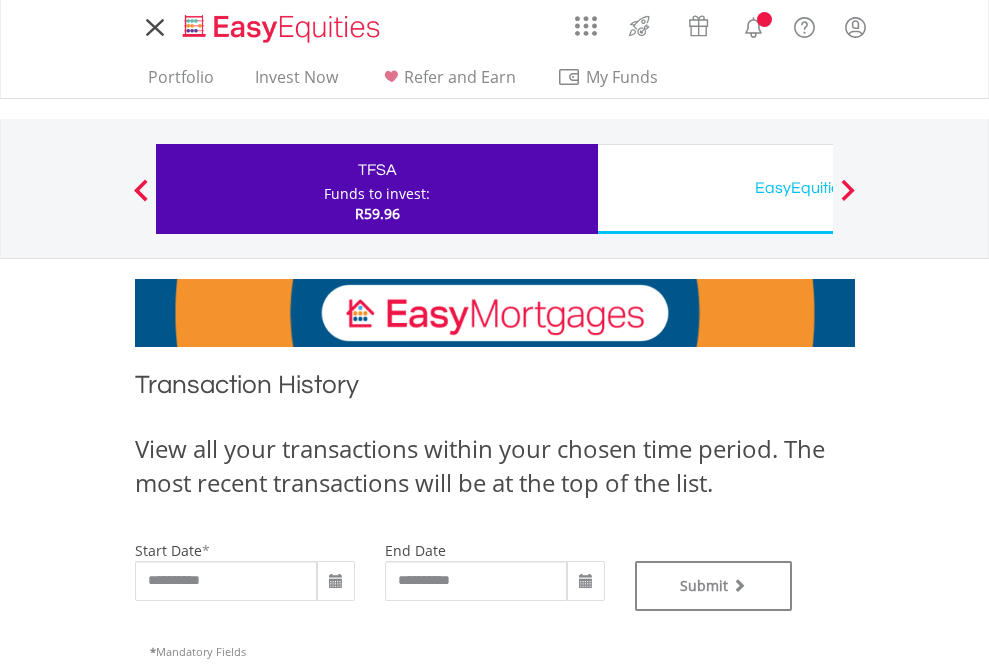 scroll, scrollTop: 0, scrollLeft: 0, axis: both 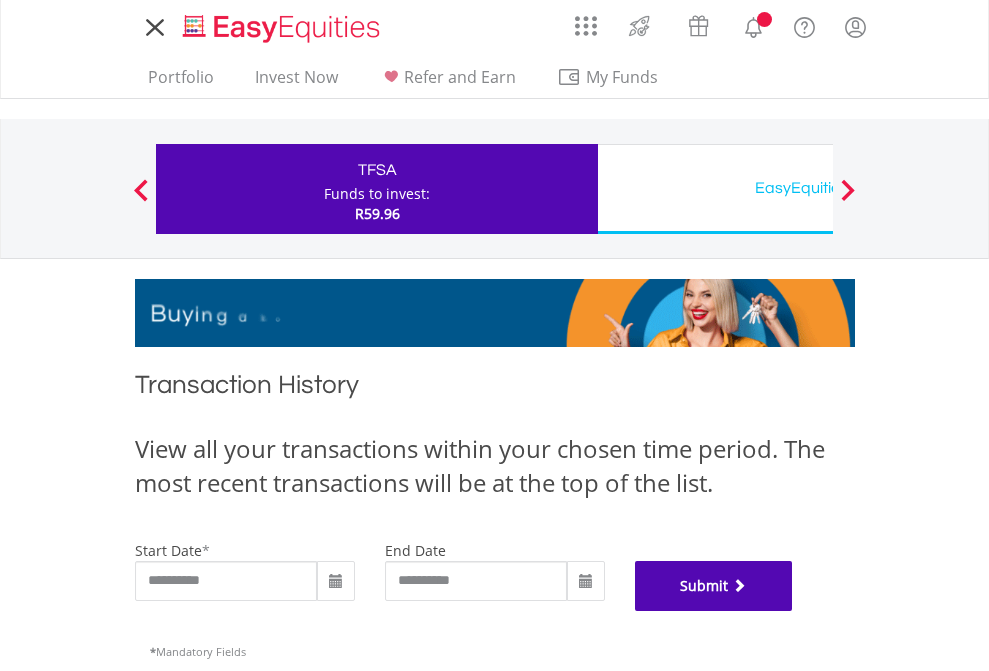 click on "Submit" at bounding box center [714, 586] 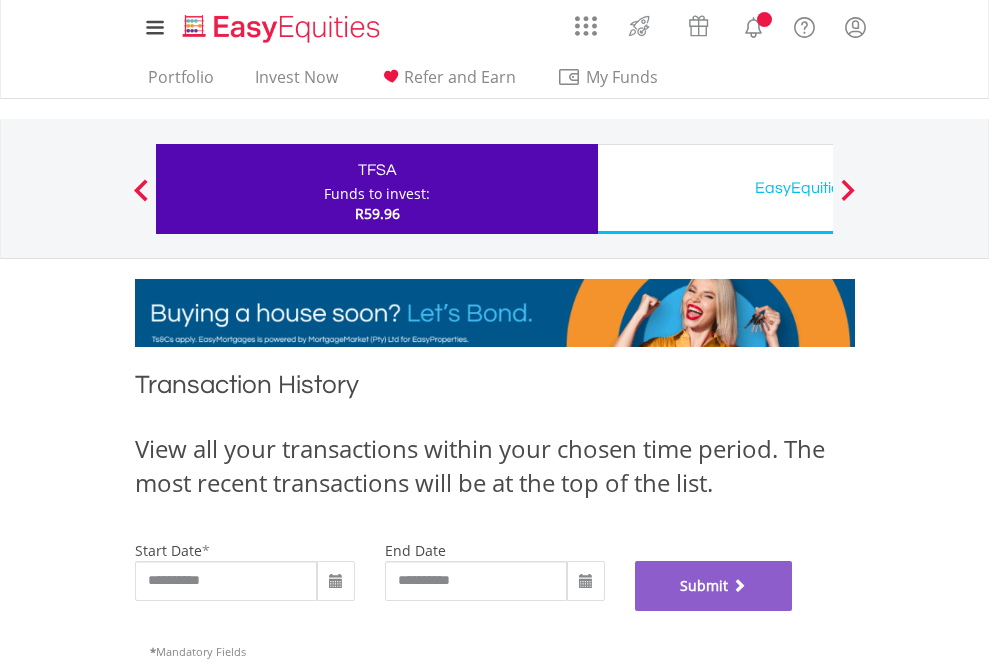 scroll, scrollTop: 811, scrollLeft: 0, axis: vertical 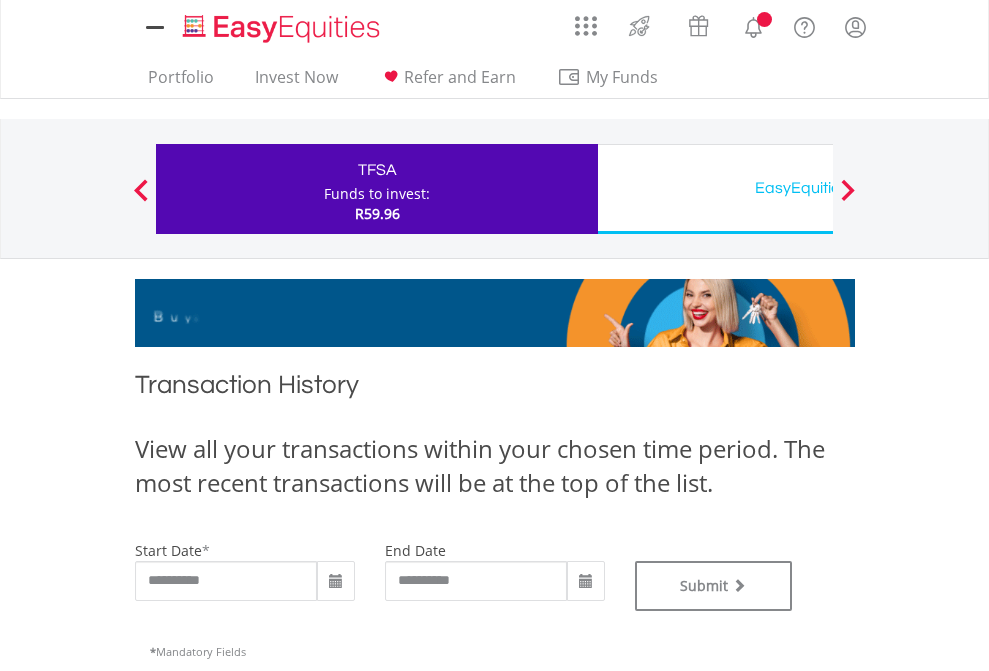 click on "EasyEquities USD" at bounding box center [818, 188] 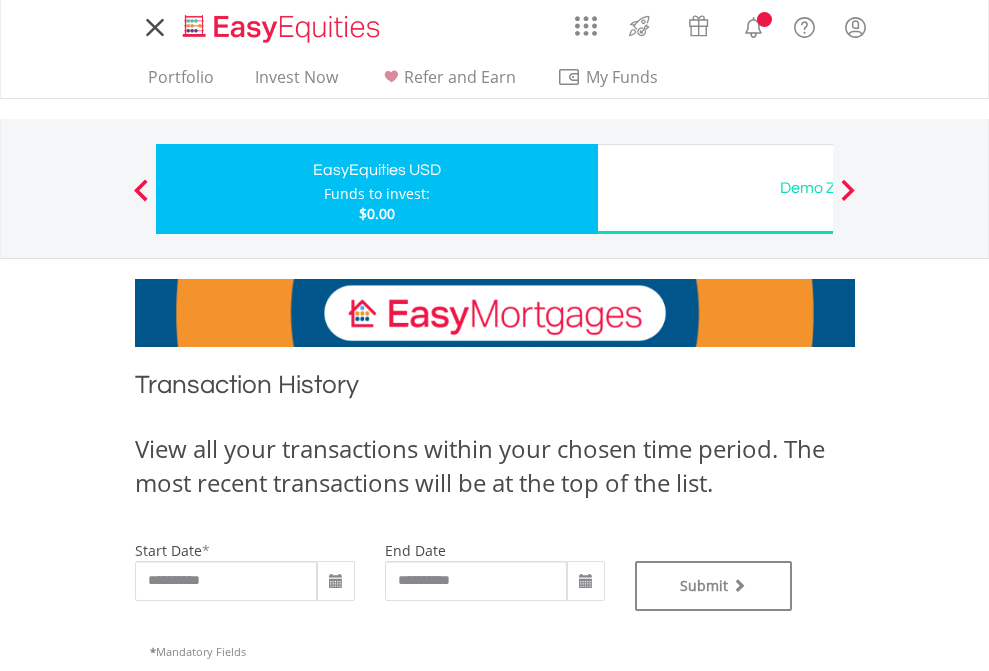 scroll, scrollTop: 0, scrollLeft: 0, axis: both 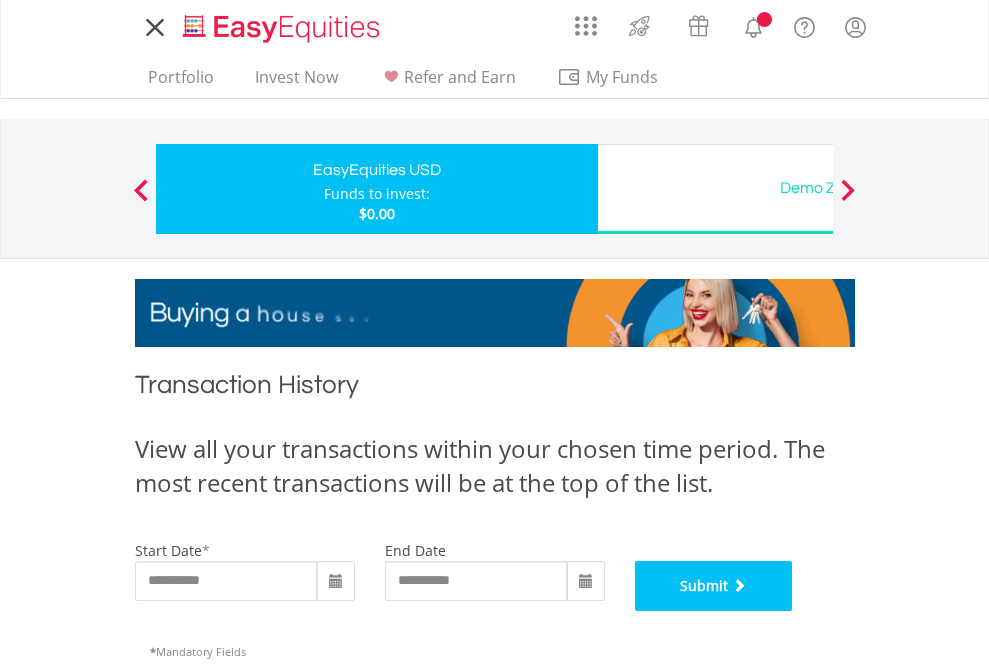 click on "Submit" at bounding box center [714, 586] 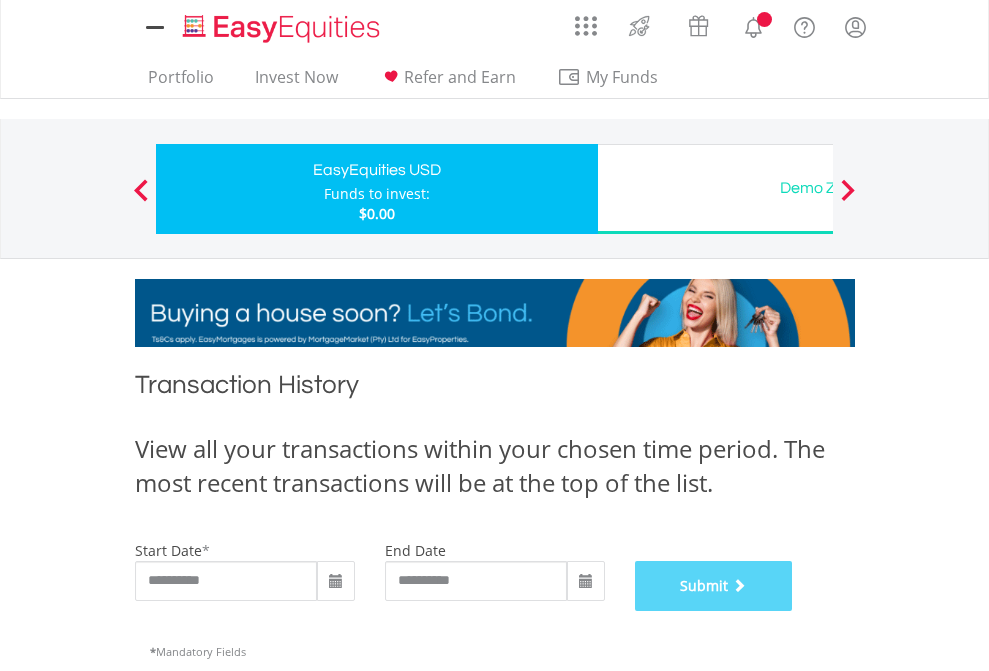 scroll, scrollTop: 811, scrollLeft: 0, axis: vertical 